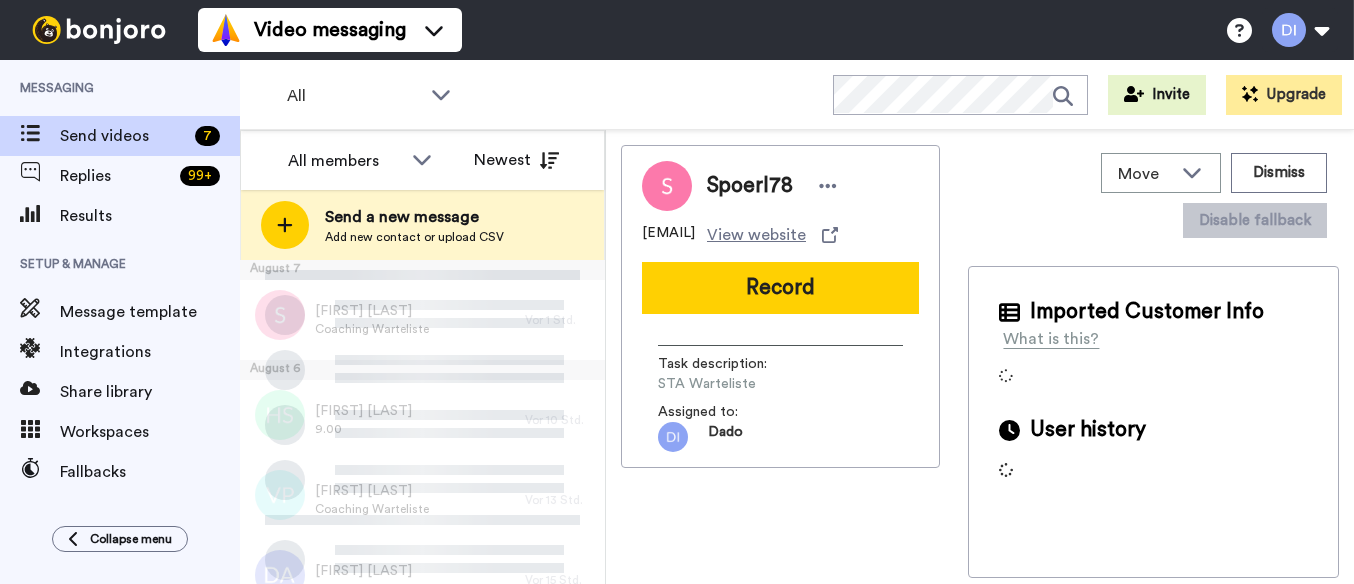 scroll, scrollTop: 0, scrollLeft: 0, axis: both 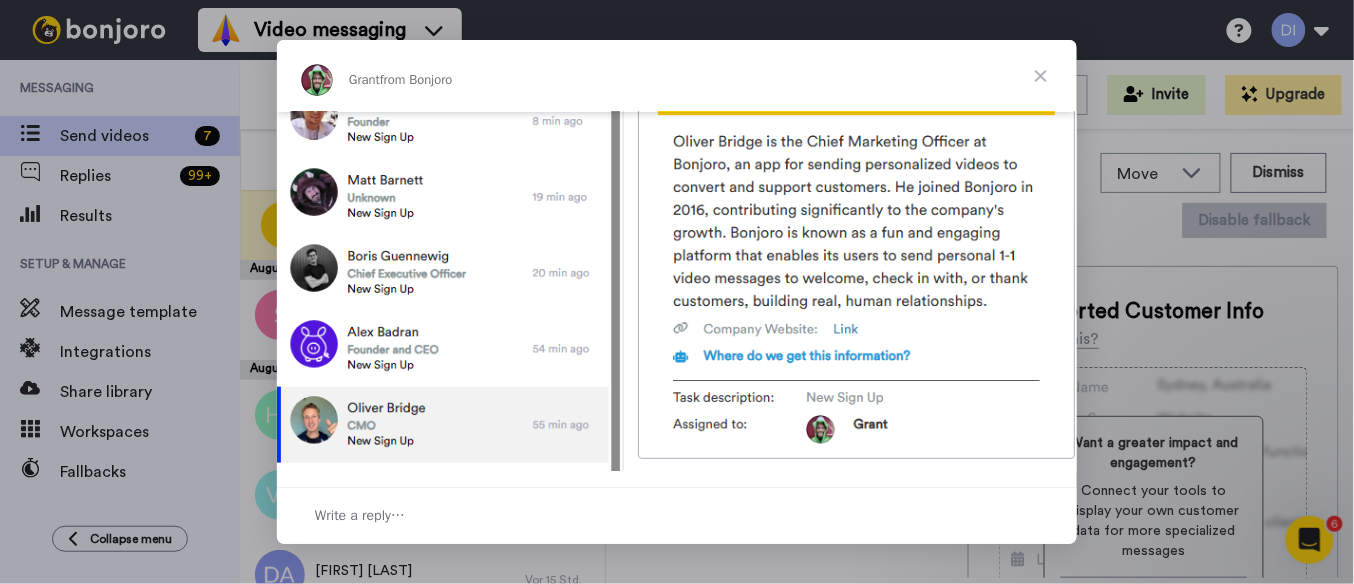 click at bounding box center (1041, 76) 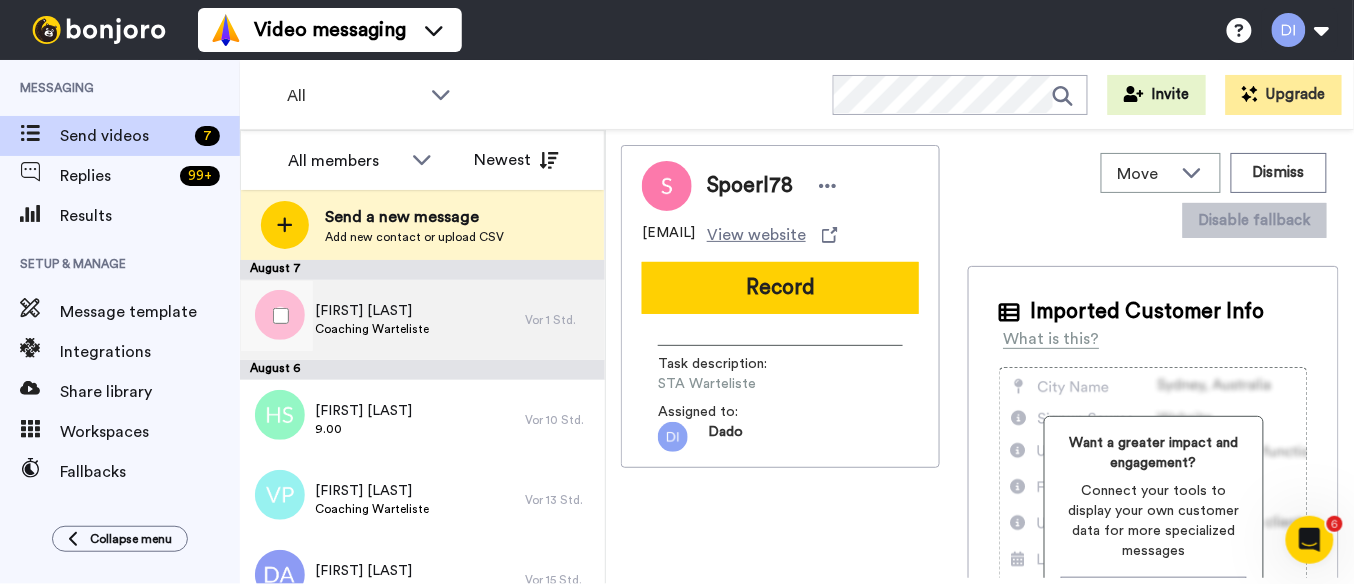 click on "[FIRST] [LAST] Coaching Warteliste" at bounding box center (382, 320) 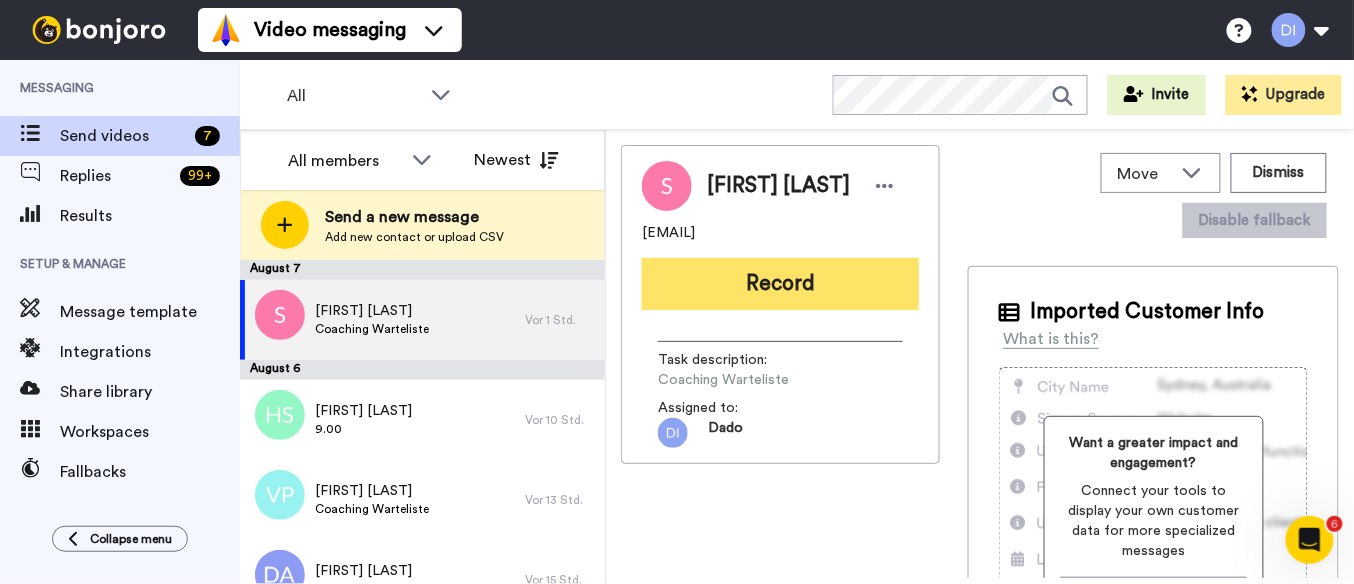 click on "Record" at bounding box center [780, 284] 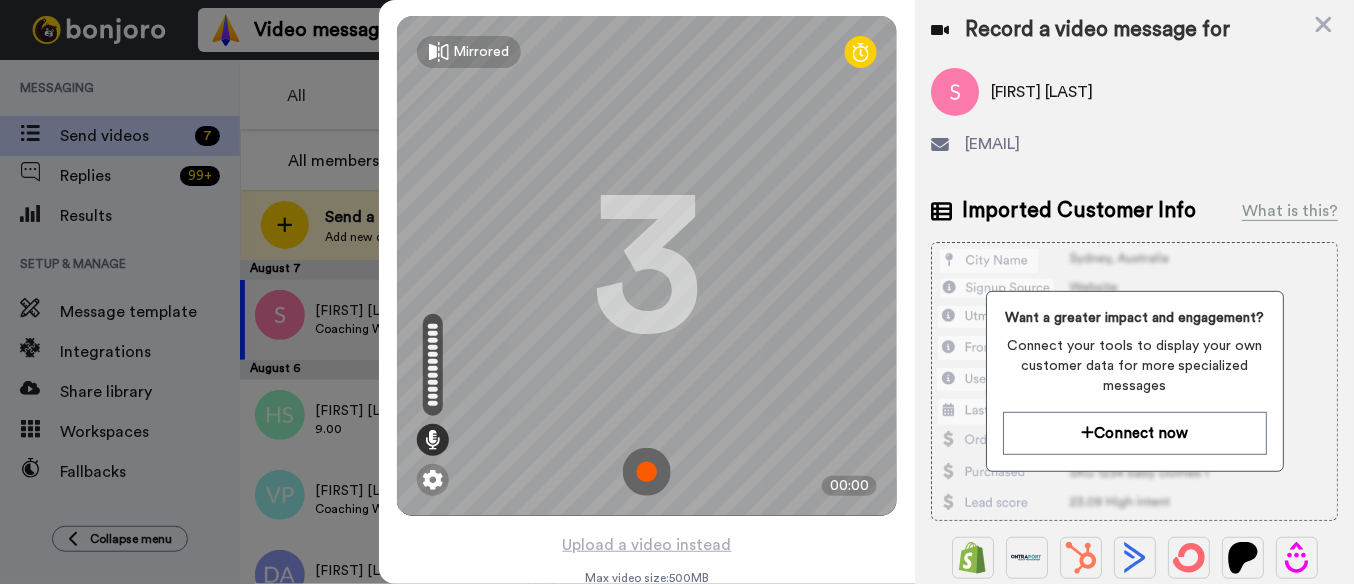 click at bounding box center [647, 472] 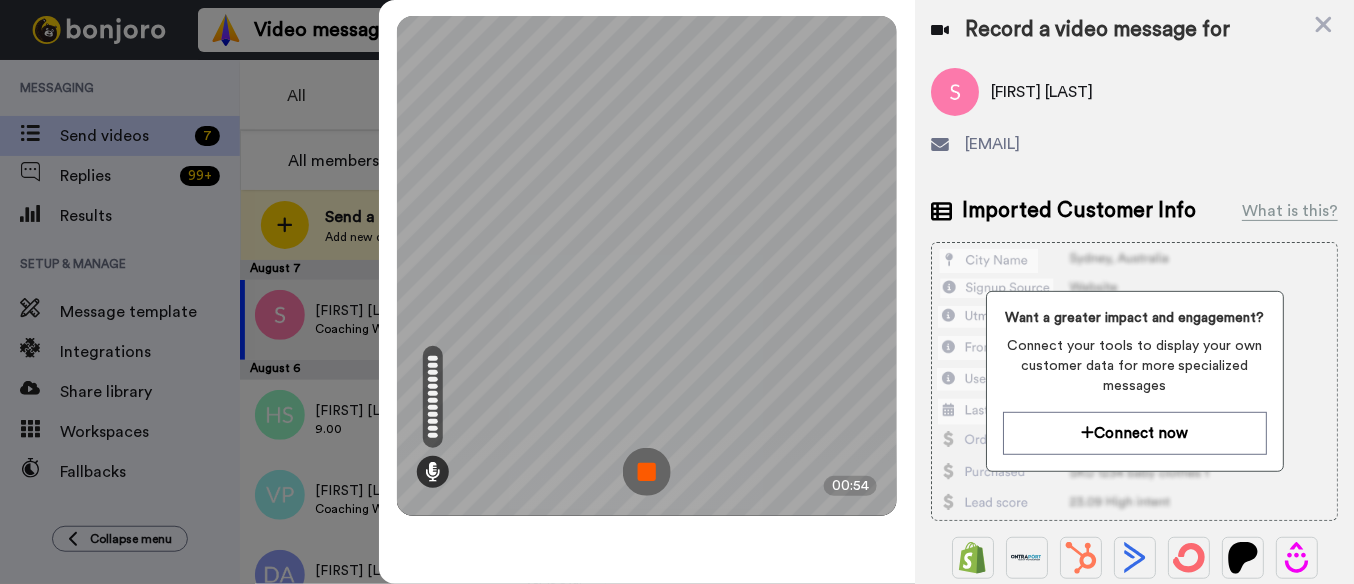click at bounding box center [647, 472] 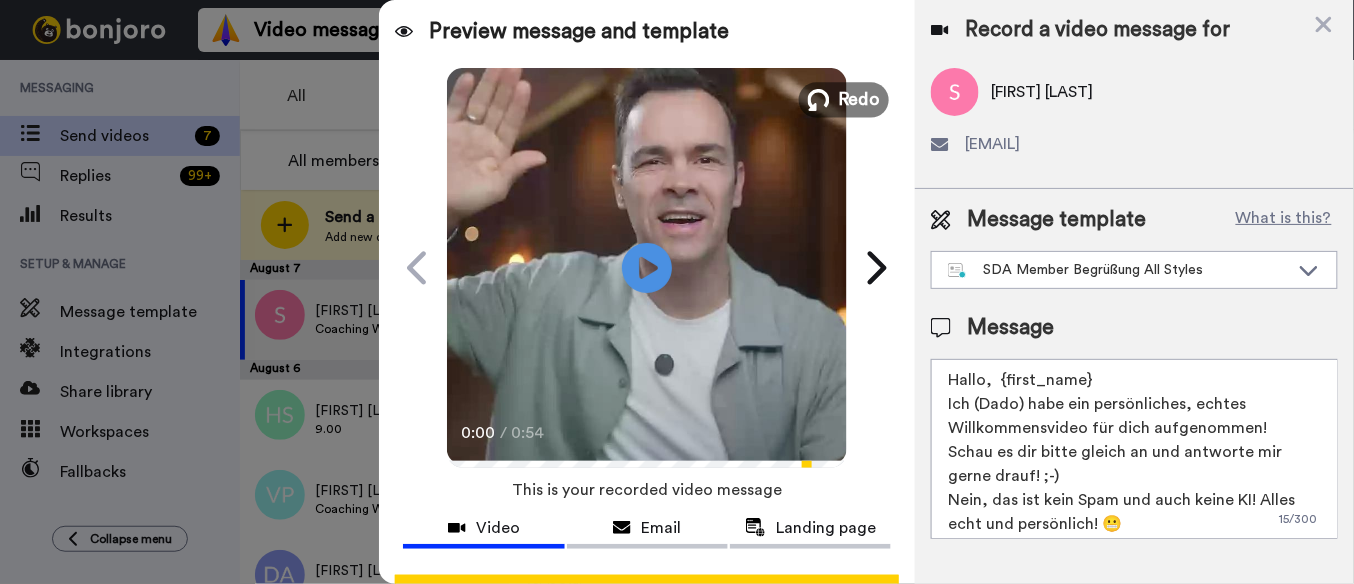 click at bounding box center (819, 100) 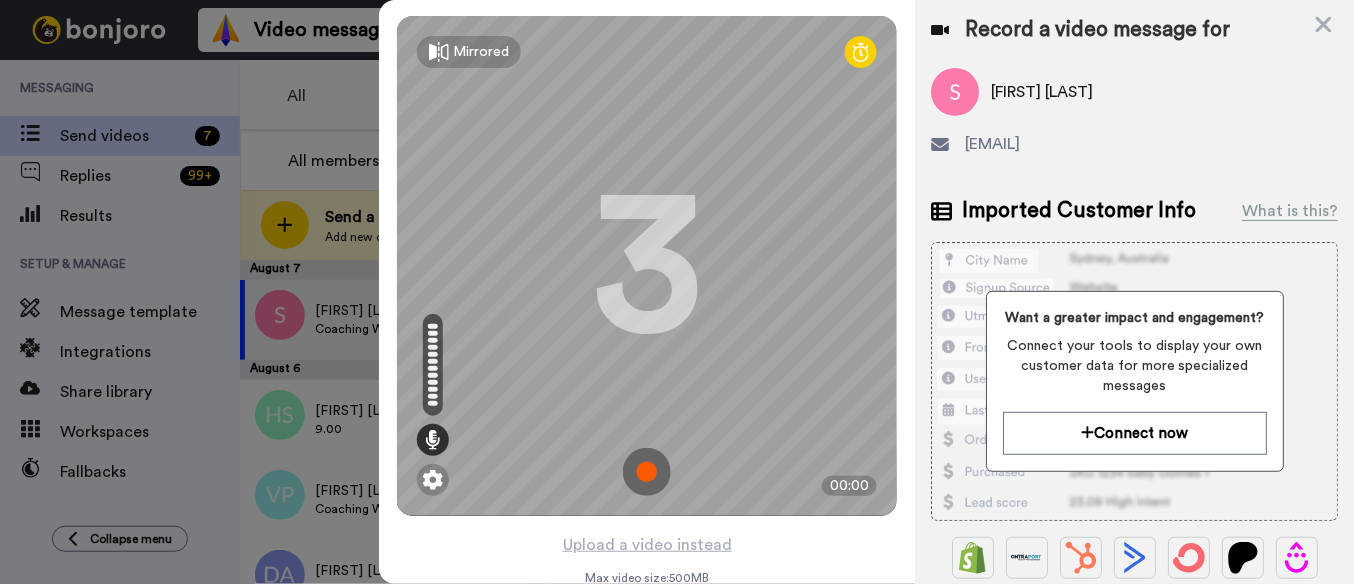 click at bounding box center (647, 472) 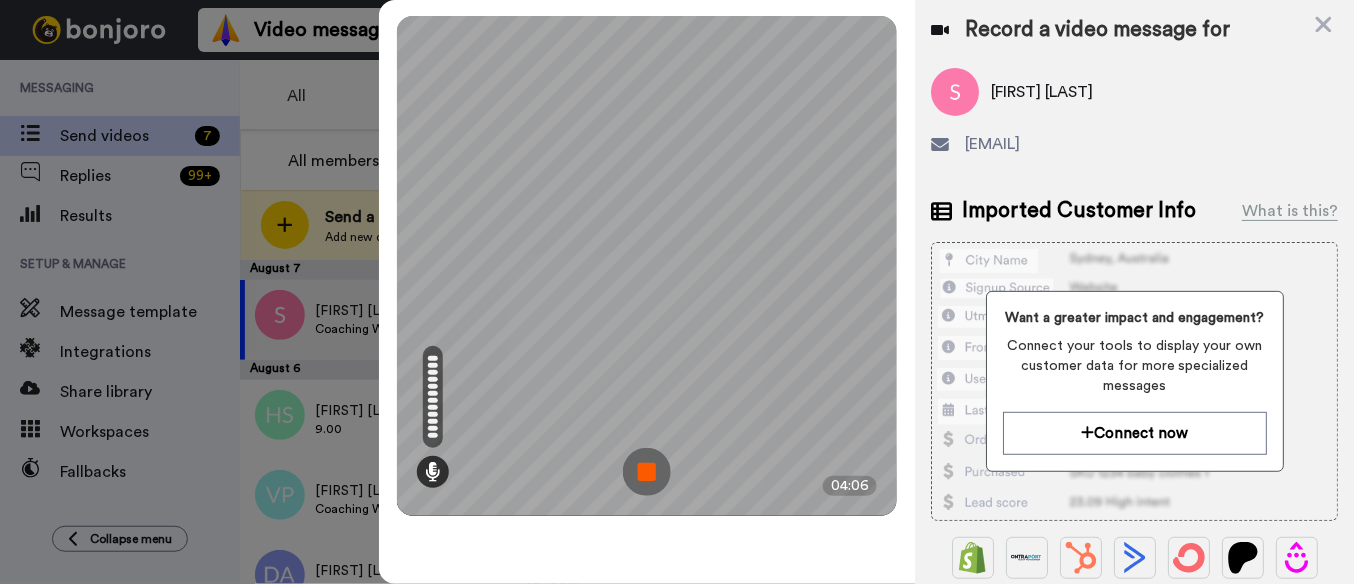 click at bounding box center [647, 472] 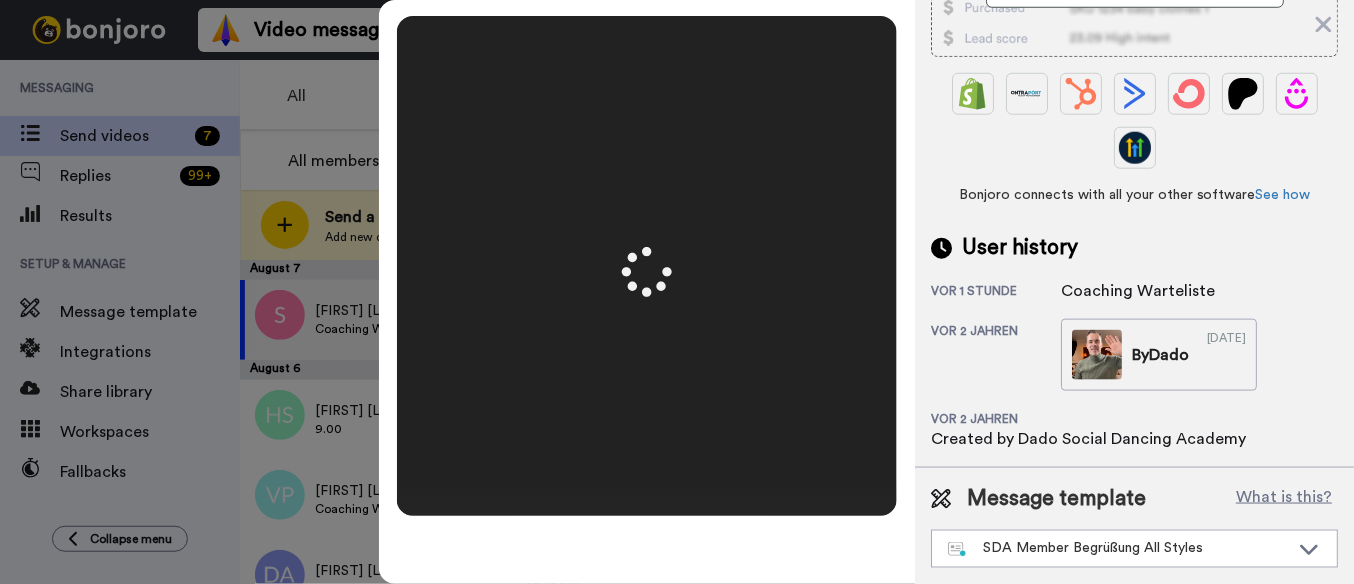 scroll, scrollTop: 0, scrollLeft: 0, axis: both 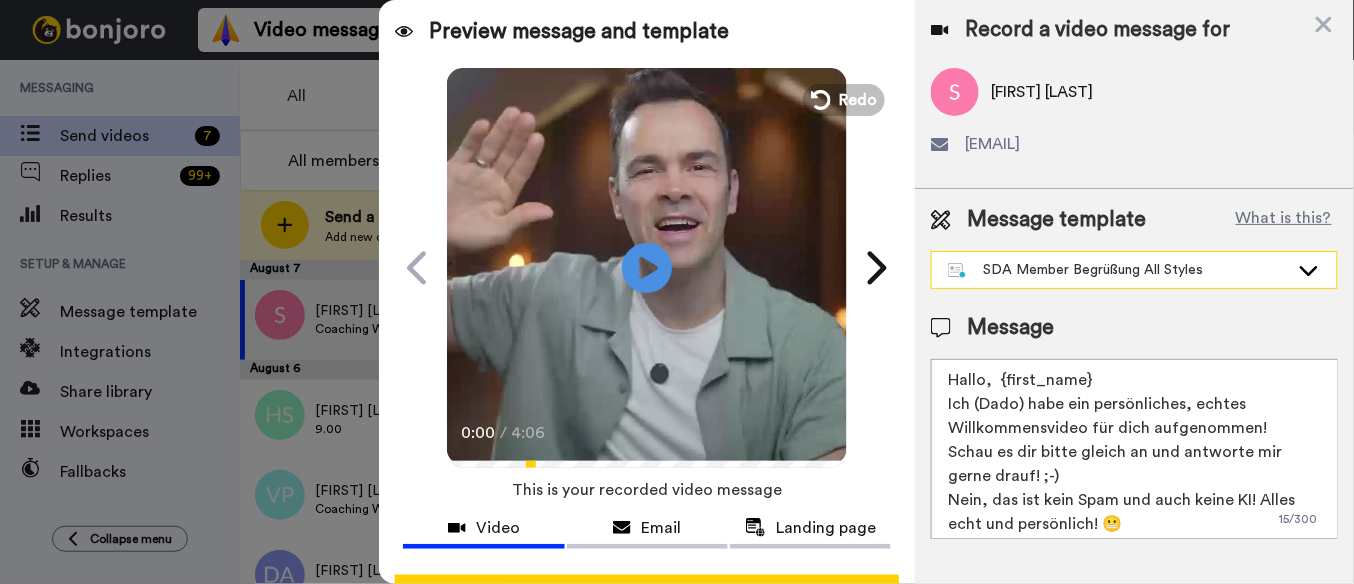 click on "SDA Member Begrüßung All Styles" at bounding box center [1118, 270] 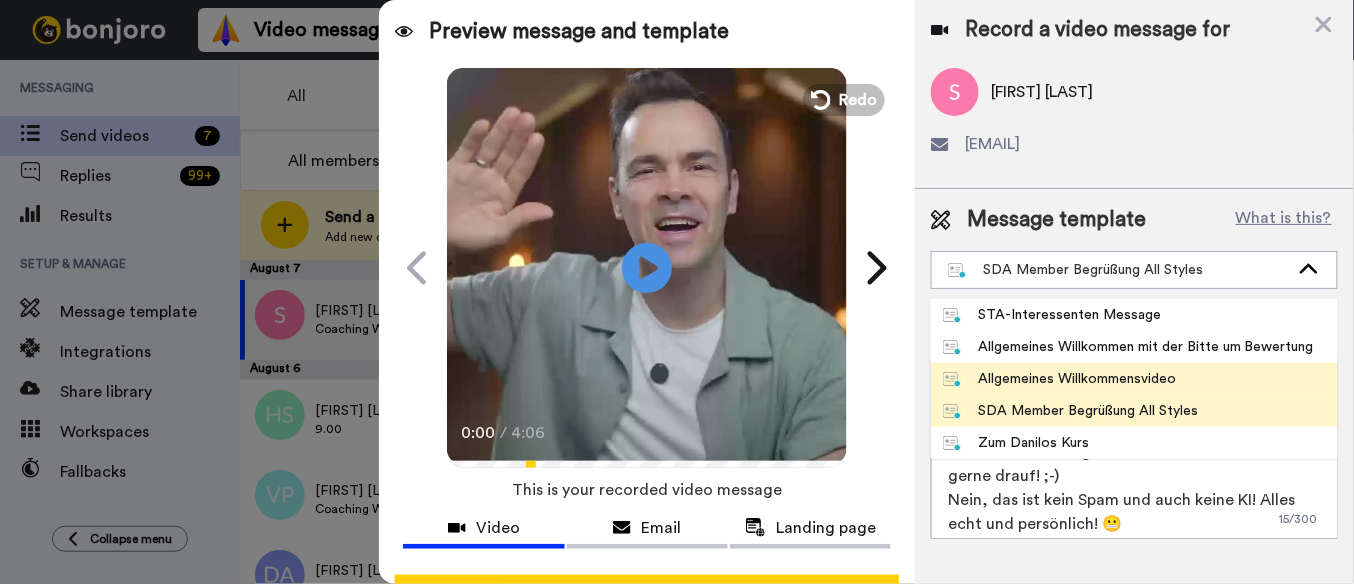 click on "Allgemeines Willkommensvideo" at bounding box center (1059, 379) 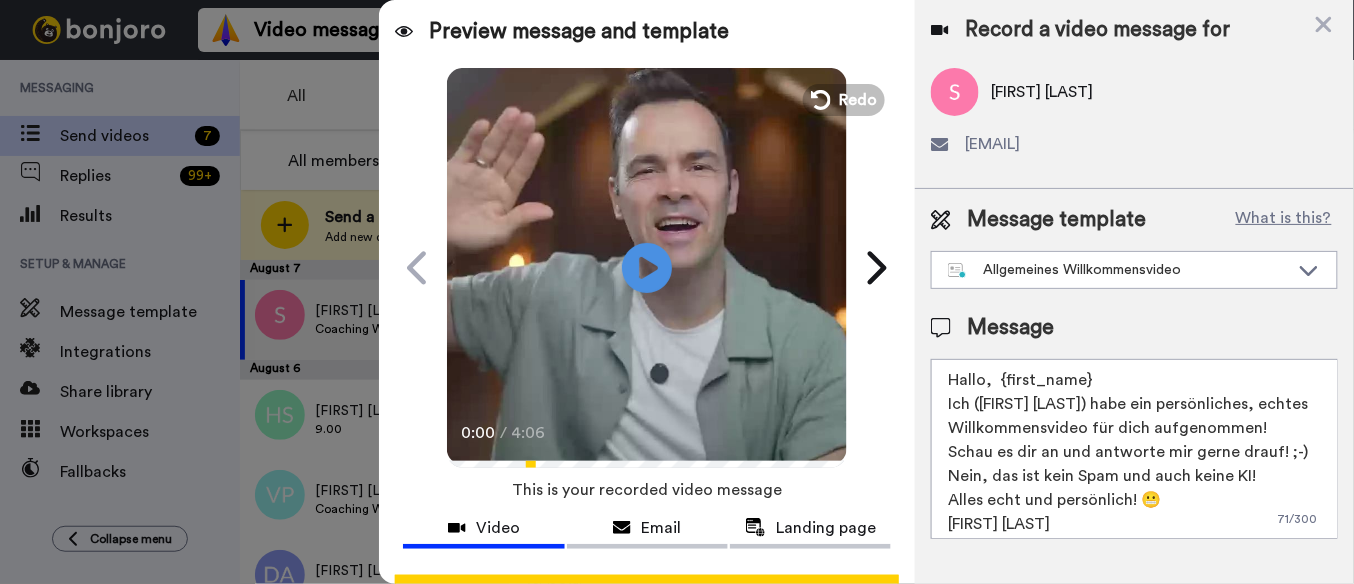 click on "Hallo,  {first_name}
Ich ([NAME]) habe ein persönliches, echtes Willkommensvideo für dich aufgenommen!
Schau es dir an und antworte mir gerne drauf! ;-)
Nein, das ist kein Spam und auch keine KI!
Alles echt und persönlich! 😬
[NAME]" at bounding box center (1134, 449) 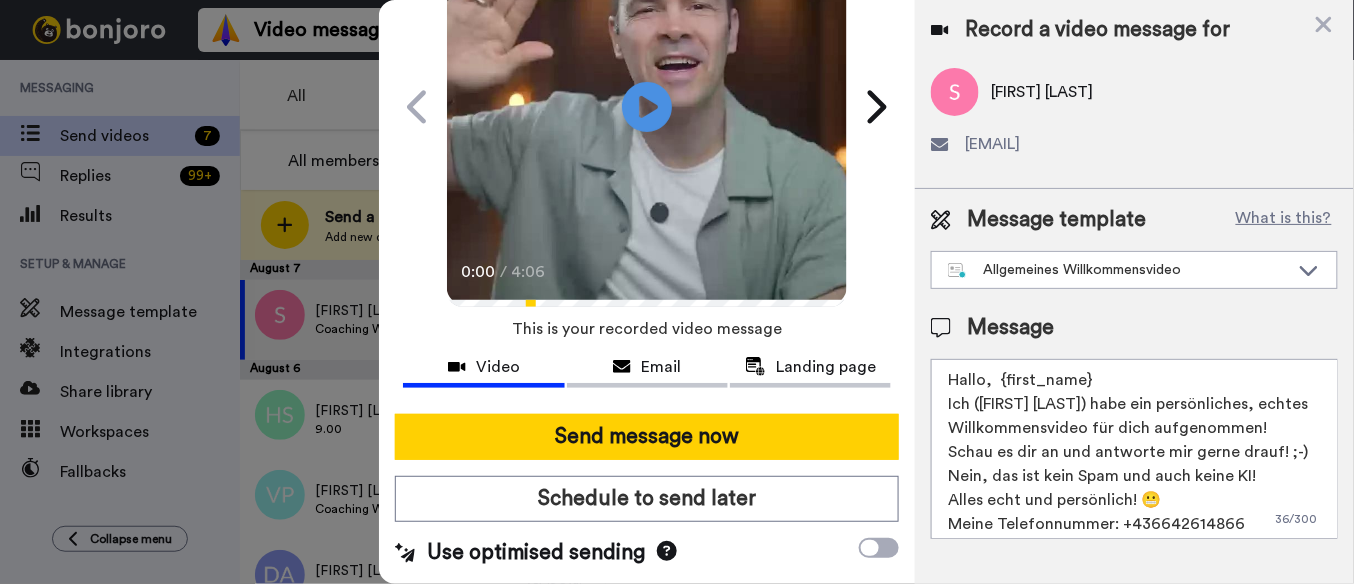 scroll, scrollTop: 160, scrollLeft: 0, axis: vertical 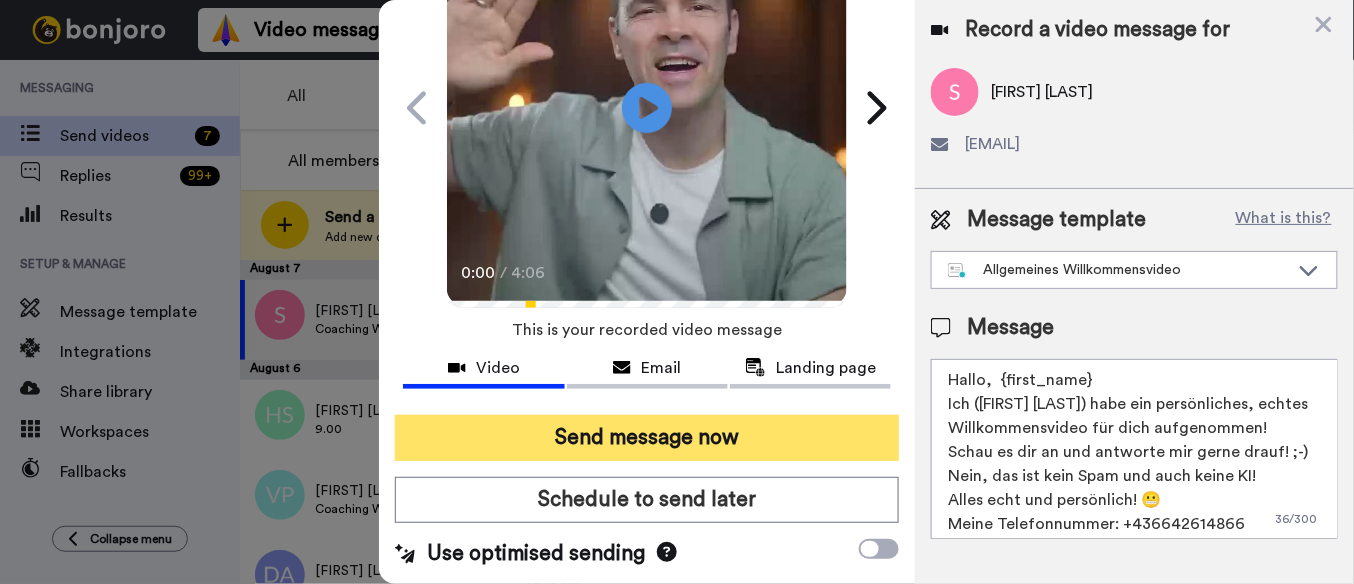 type on "Hallo,  {first_name}
Ich ([NAME]) habe ein persönliches, echtes Willkommensvideo für dich aufgenommen!
Schau es dir an und antworte mir gerne drauf! ;-)
Nein, das ist kein Spam und auch keine KI!
Alles echt und persönlich! 😬
Meine Telefonnummer: +[PHONE]
[NAME]" 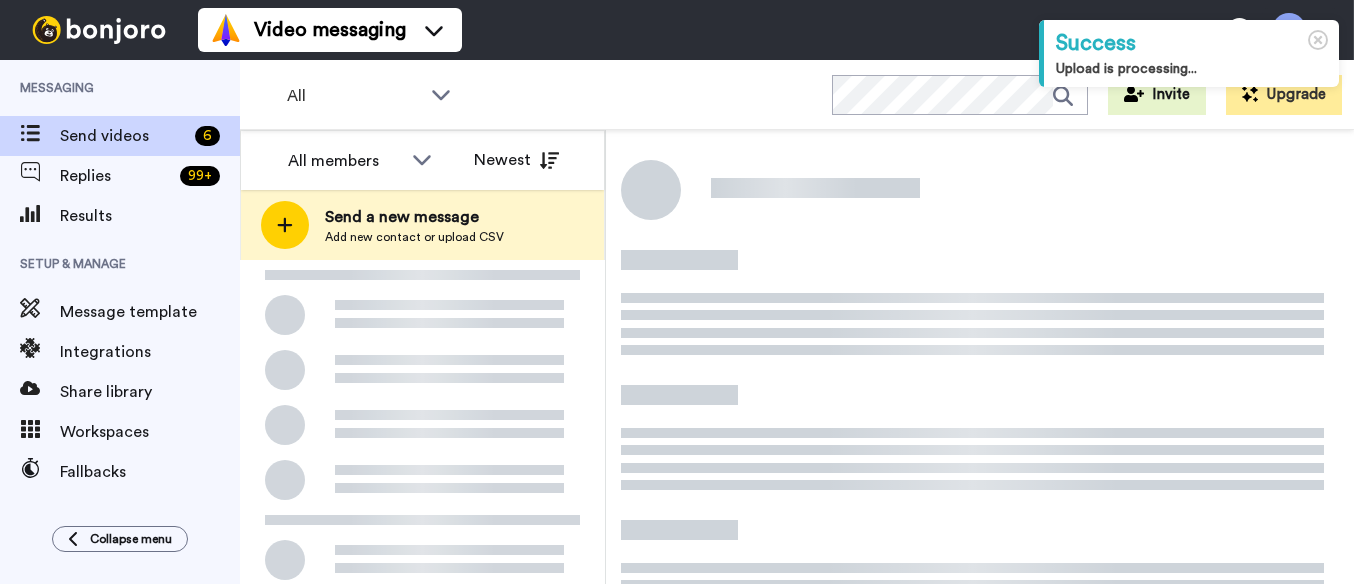 scroll, scrollTop: 0, scrollLeft: 0, axis: both 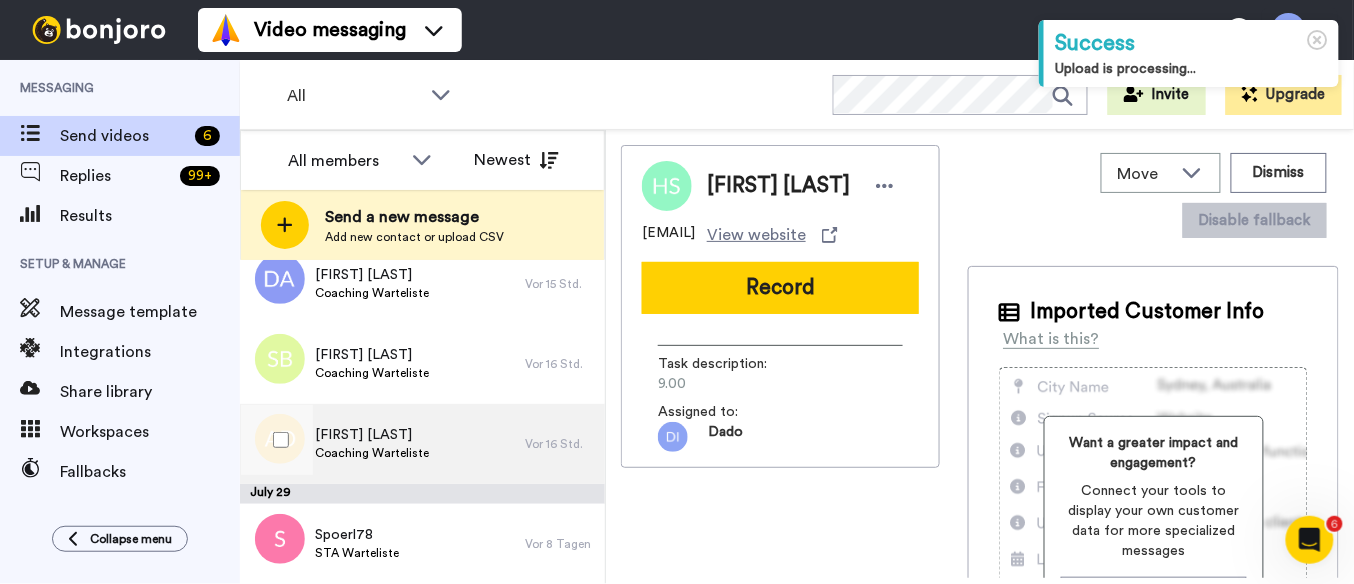 click on "[FIRST] [LAST]" at bounding box center (372, 435) 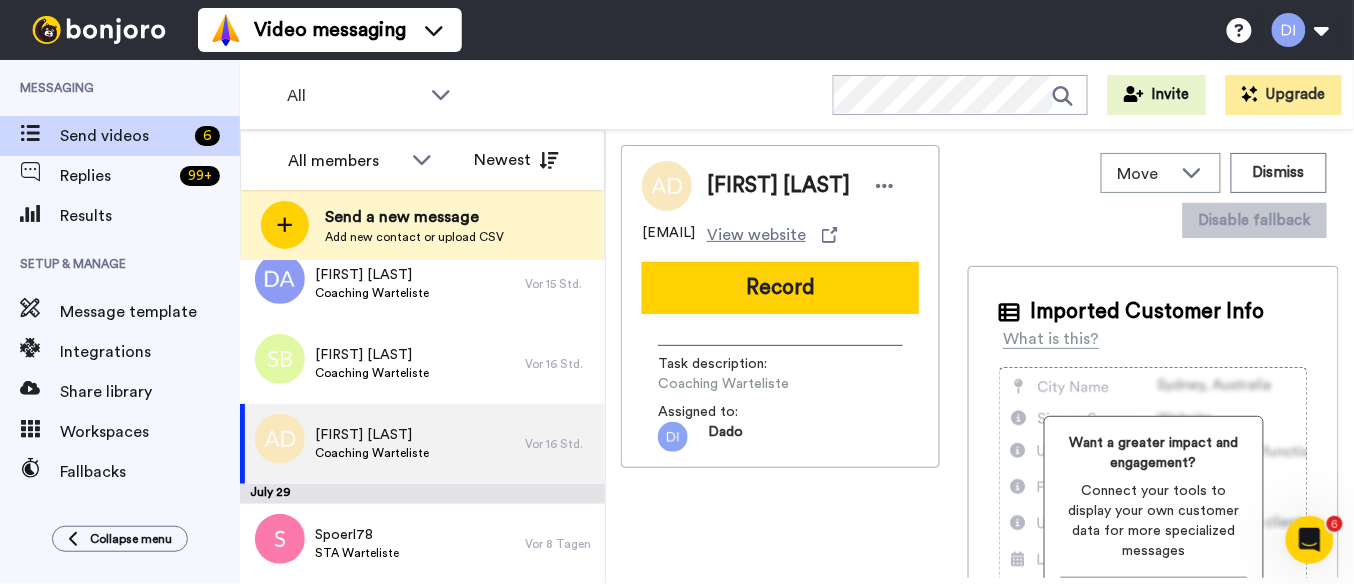 click on "Record" at bounding box center (780, 288) 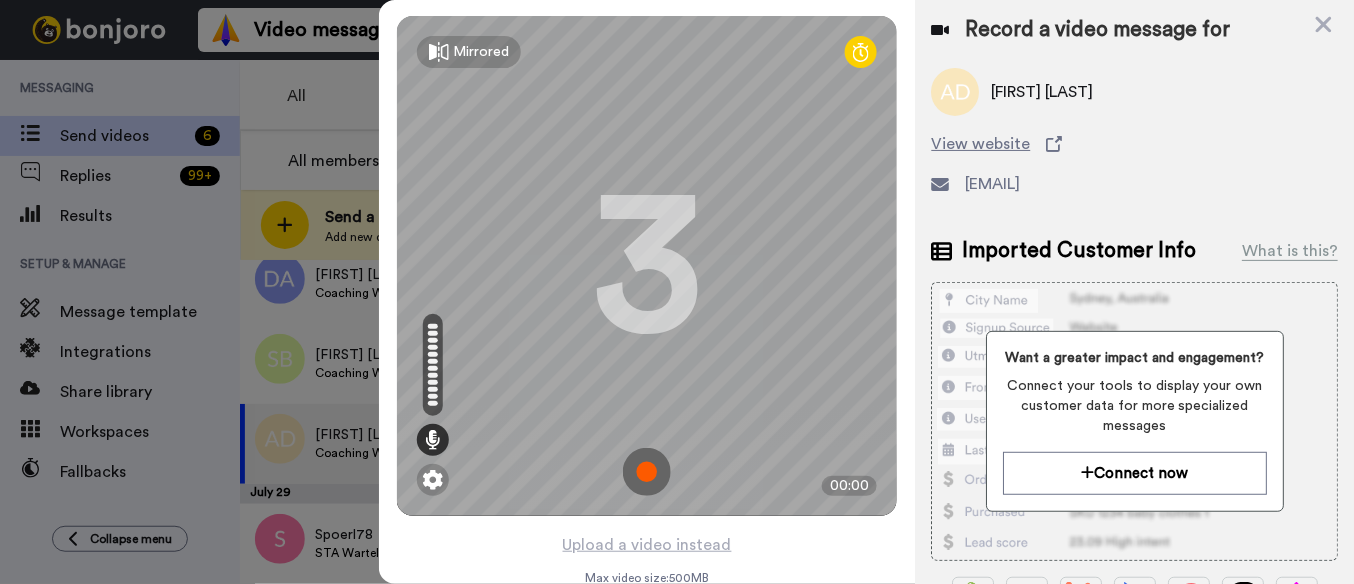 click at bounding box center [647, 472] 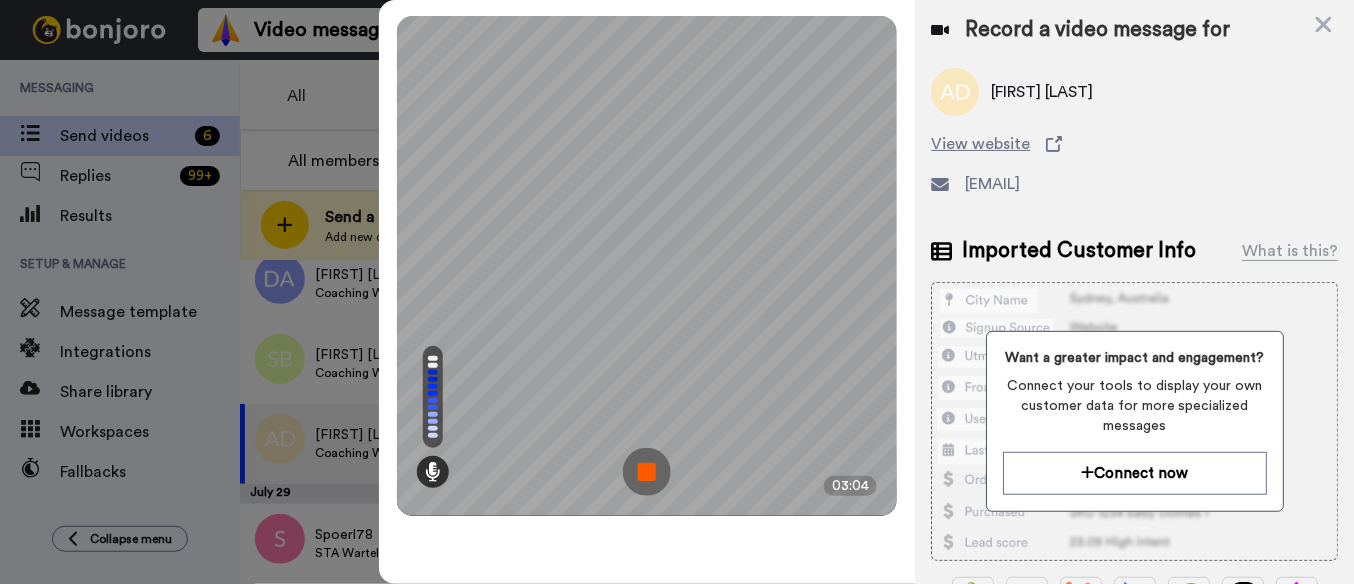 scroll, scrollTop: 0, scrollLeft: 0, axis: both 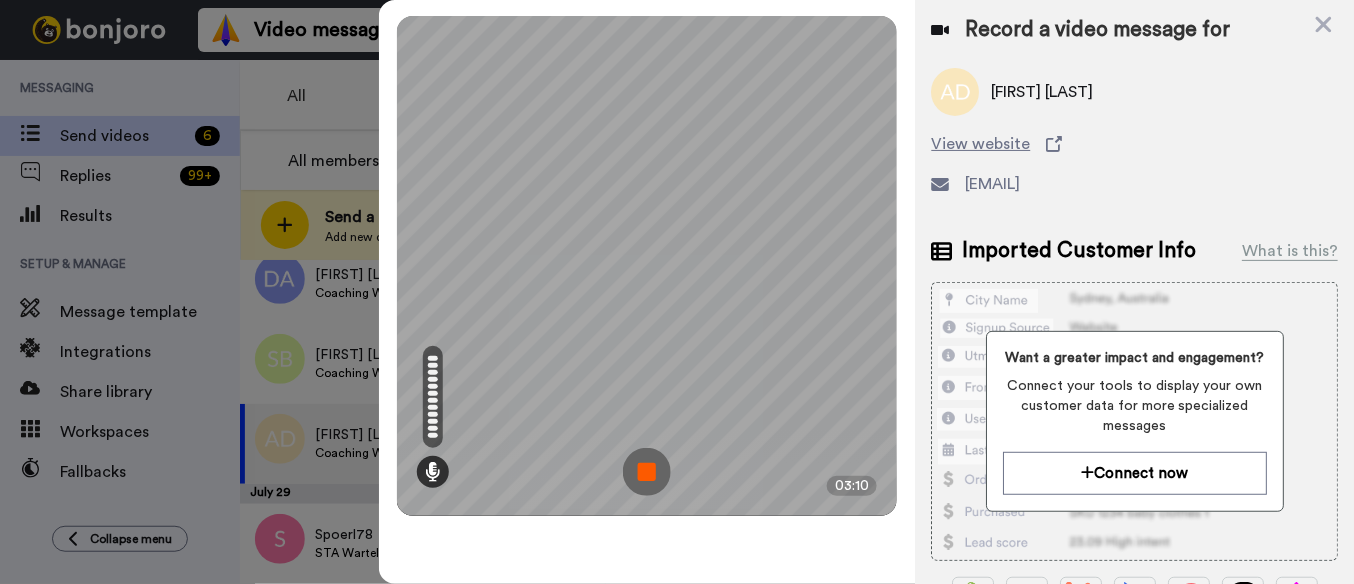 click at bounding box center [647, 472] 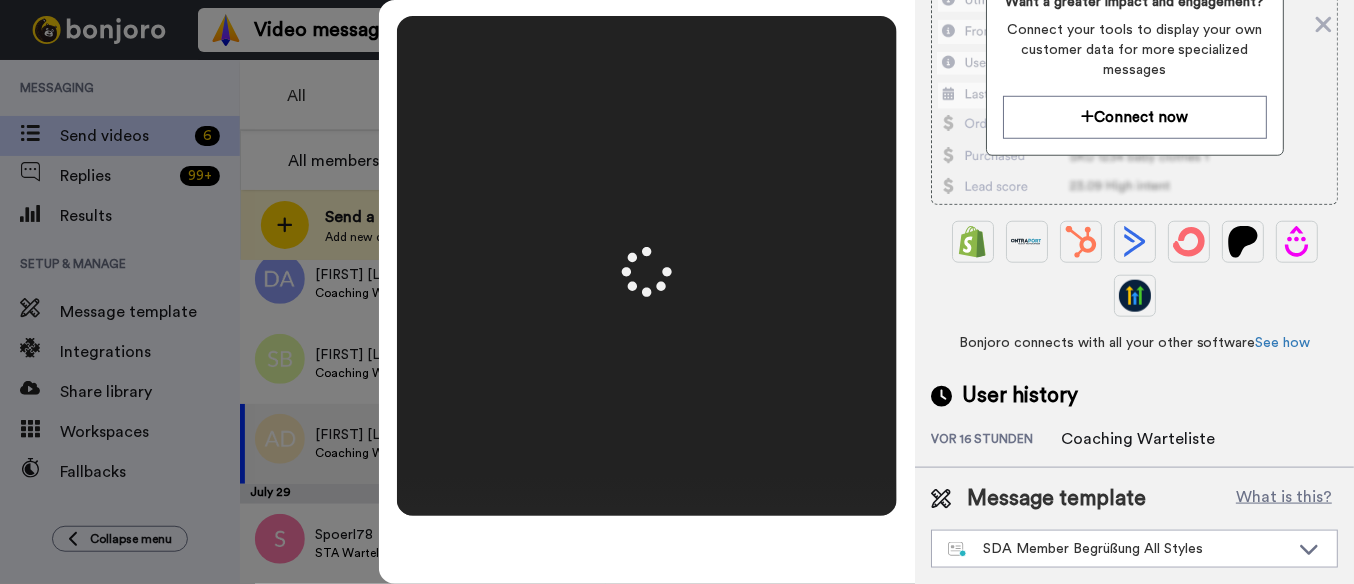 scroll, scrollTop: 0, scrollLeft: 0, axis: both 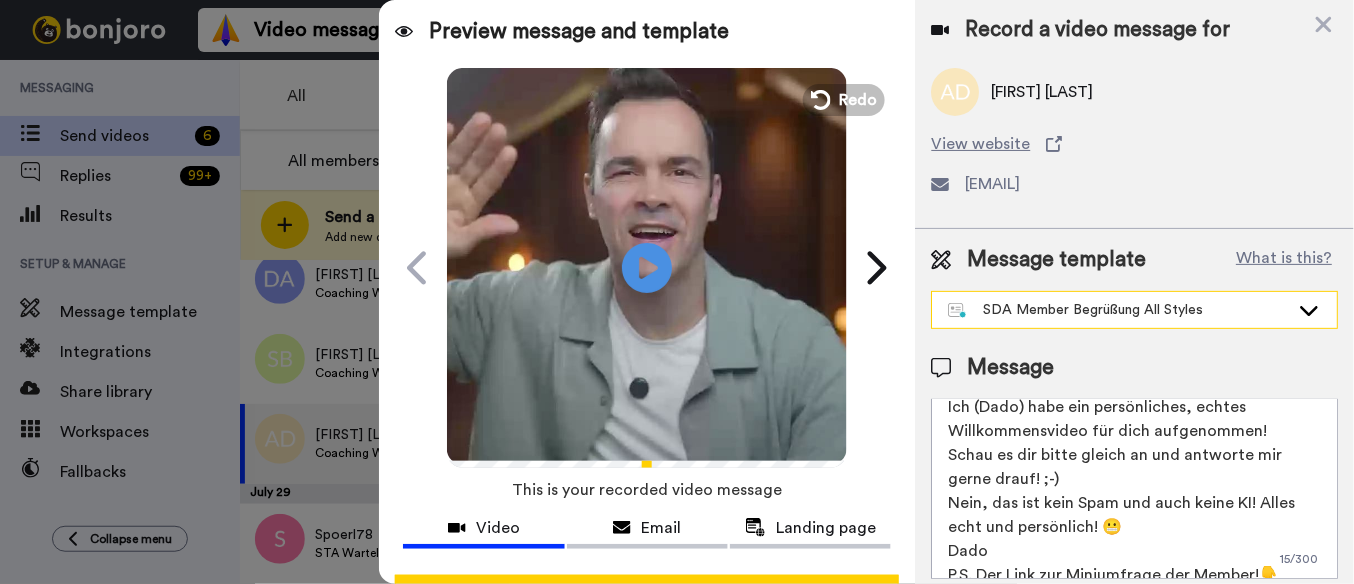 click on "SDA Member Begrüßung All Styles" at bounding box center (1118, 310) 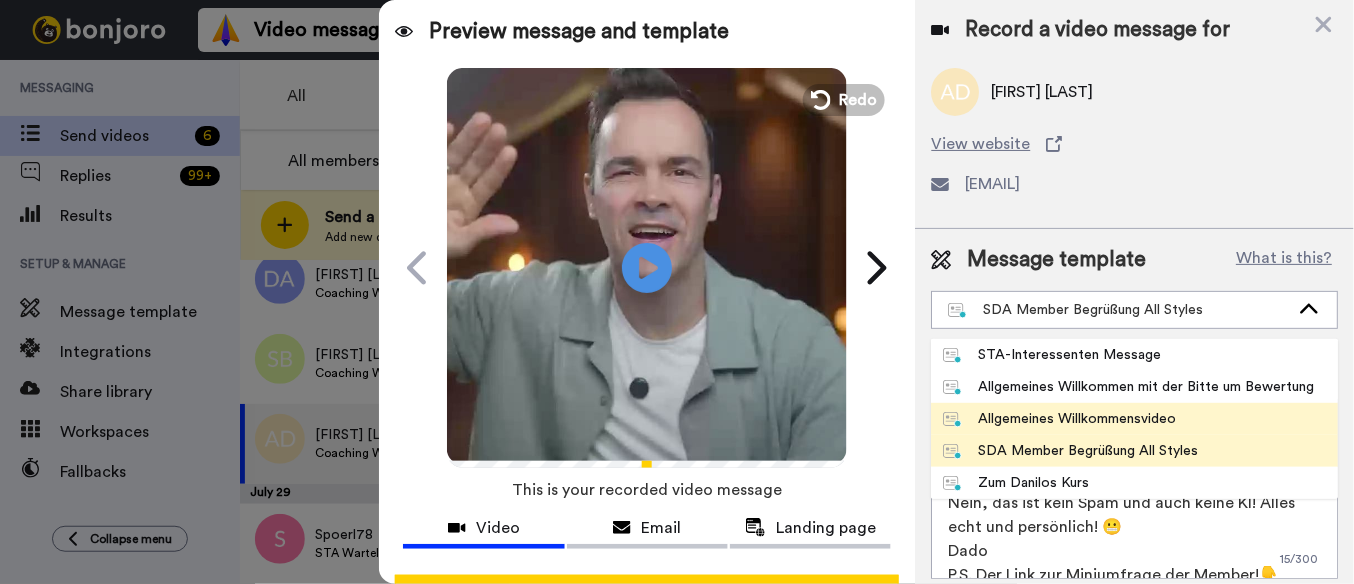 click on "Allgemeines Willkommensvideo" at bounding box center [1059, 419] 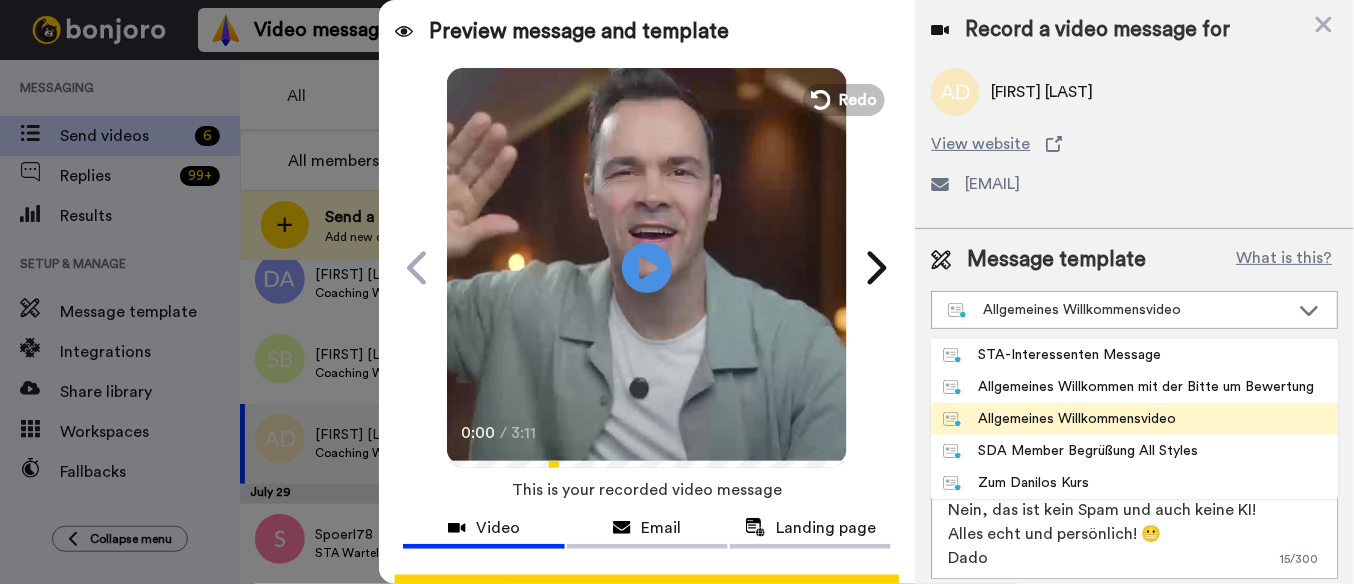 scroll, scrollTop: 6, scrollLeft: 0, axis: vertical 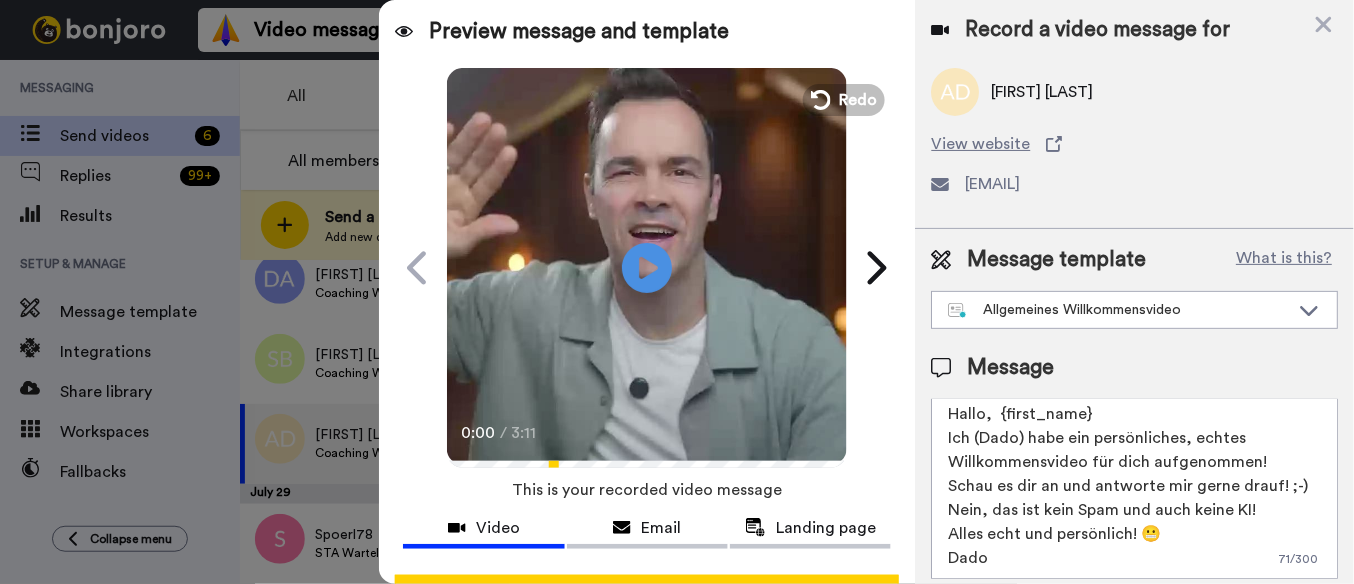 click on "Hallo,  {first_name}
Ich ([NAME]) habe ein persönliches, echtes Willkommensvideo für dich aufgenommen!
Schau es dir an und antworte mir gerne drauf! ;-)
Nein, das ist kein Spam und auch keine KI!
Alles echt und persönlich! 😬
[NAME]" at bounding box center (1134, 489) 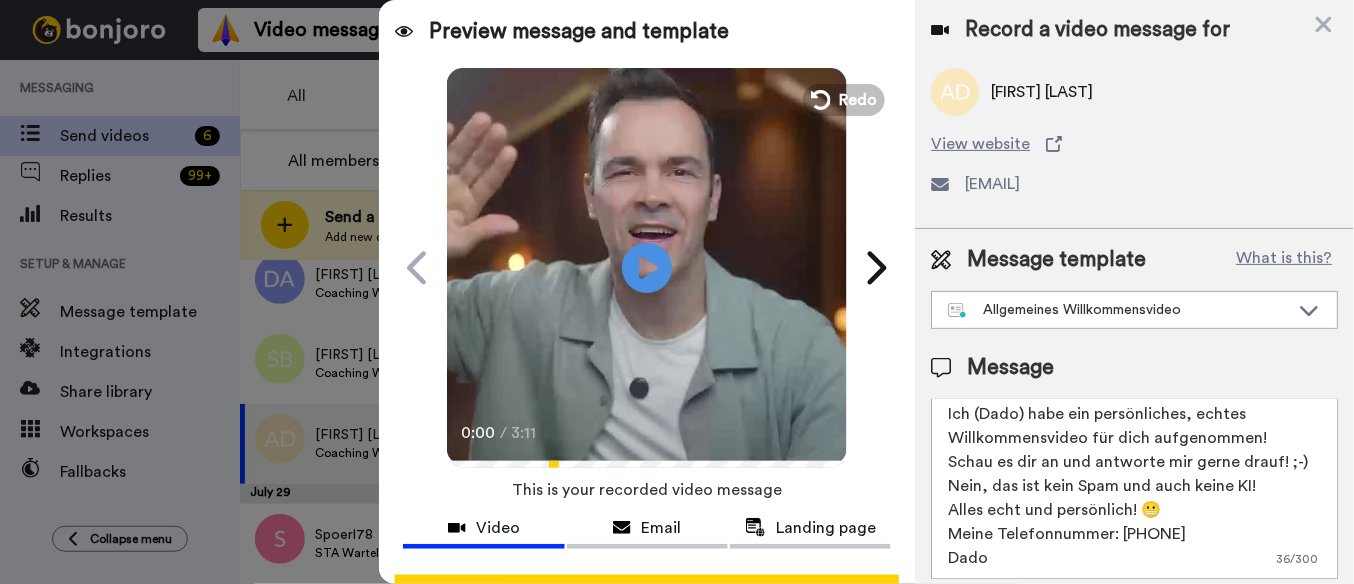scroll, scrollTop: 30, scrollLeft: 0, axis: vertical 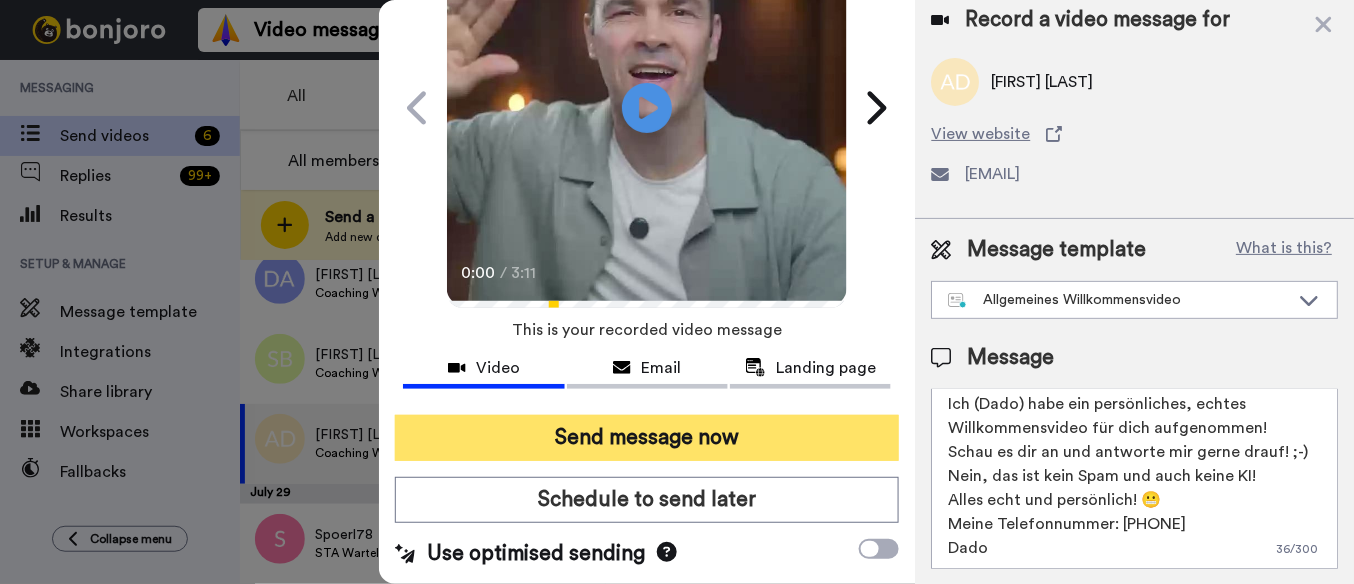type on "Hallo,  {first_name}
Ich ([NAME]) habe ein persönliches, echtes Willkommensvideo für dich aufgenommen!
Schau es dir an und antworte mir gerne drauf! ;-)
Nein, das ist kein Spam und auch keine KI!
Alles echt und persönlich! 😬
Meine Telefonnummer: +[PHONE]
[NAME]" 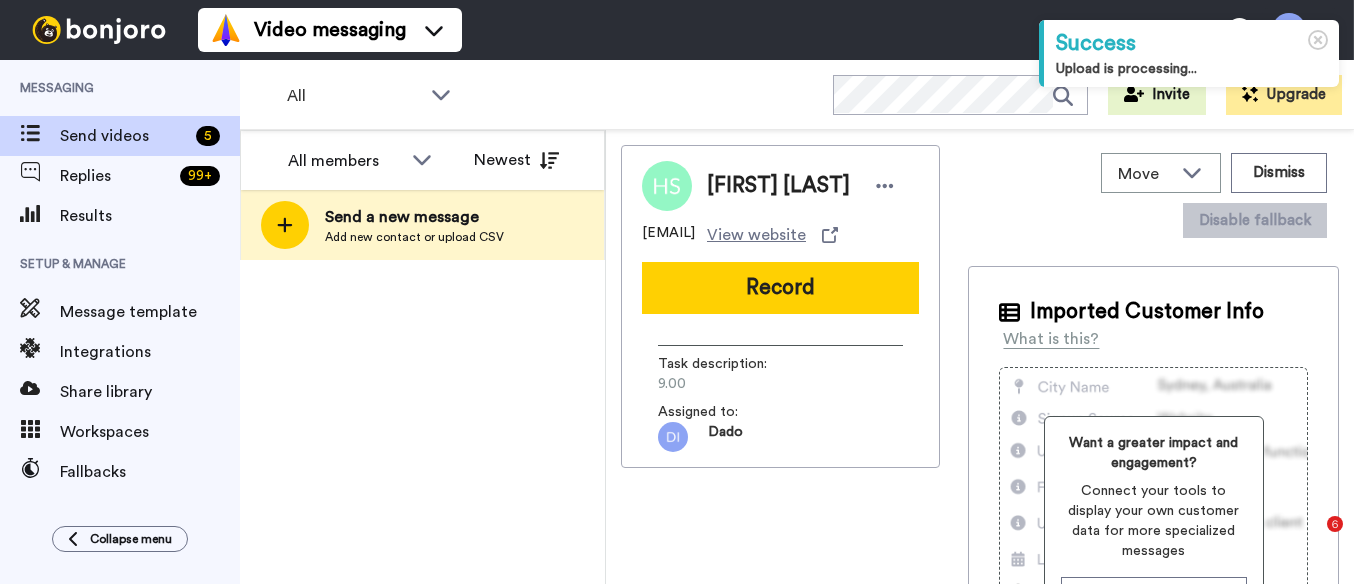 scroll, scrollTop: 0, scrollLeft: 0, axis: both 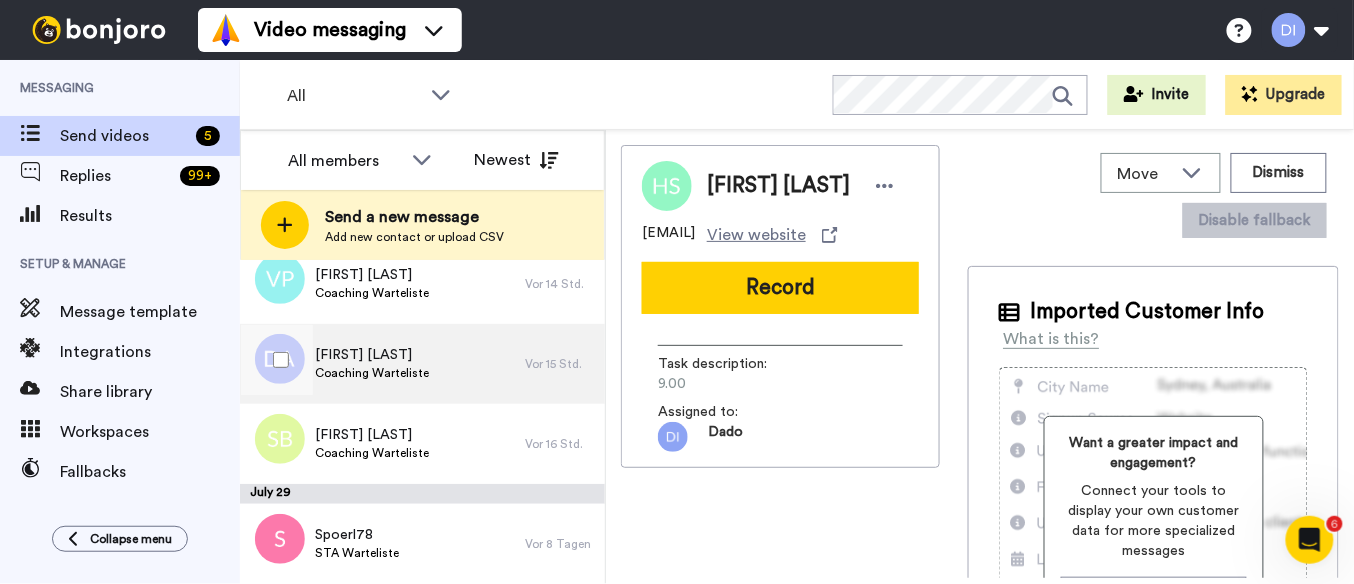 click on "[NAME] Coaching Warteliste" at bounding box center [382, 364] 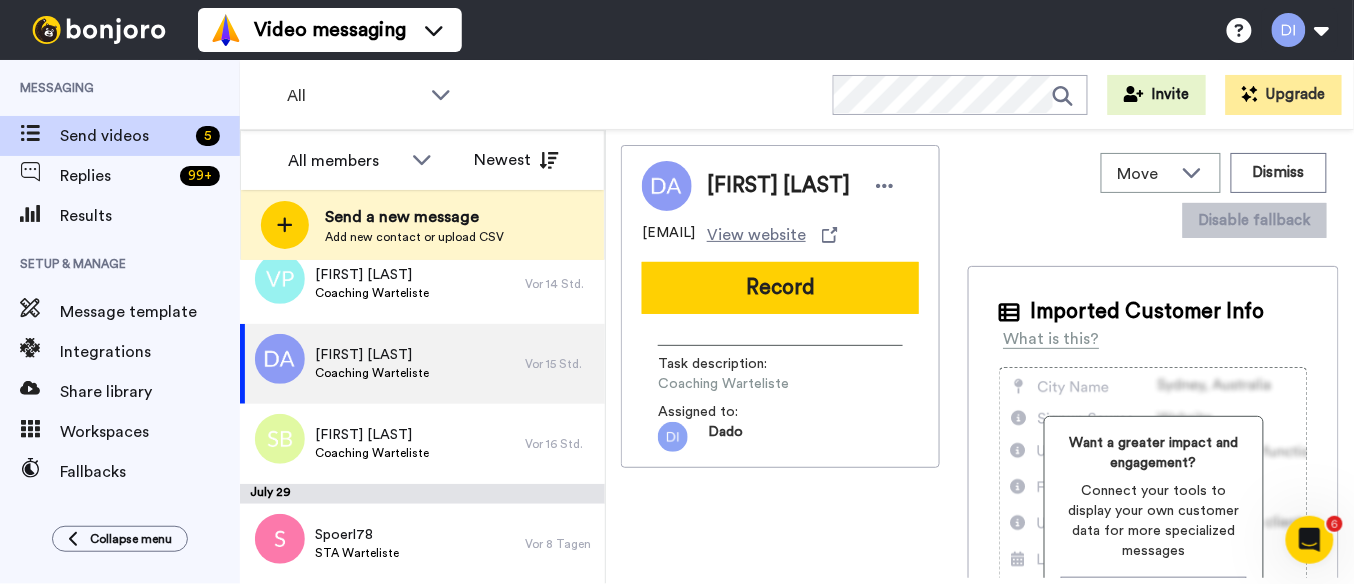scroll, scrollTop: 0, scrollLeft: 0, axis: both 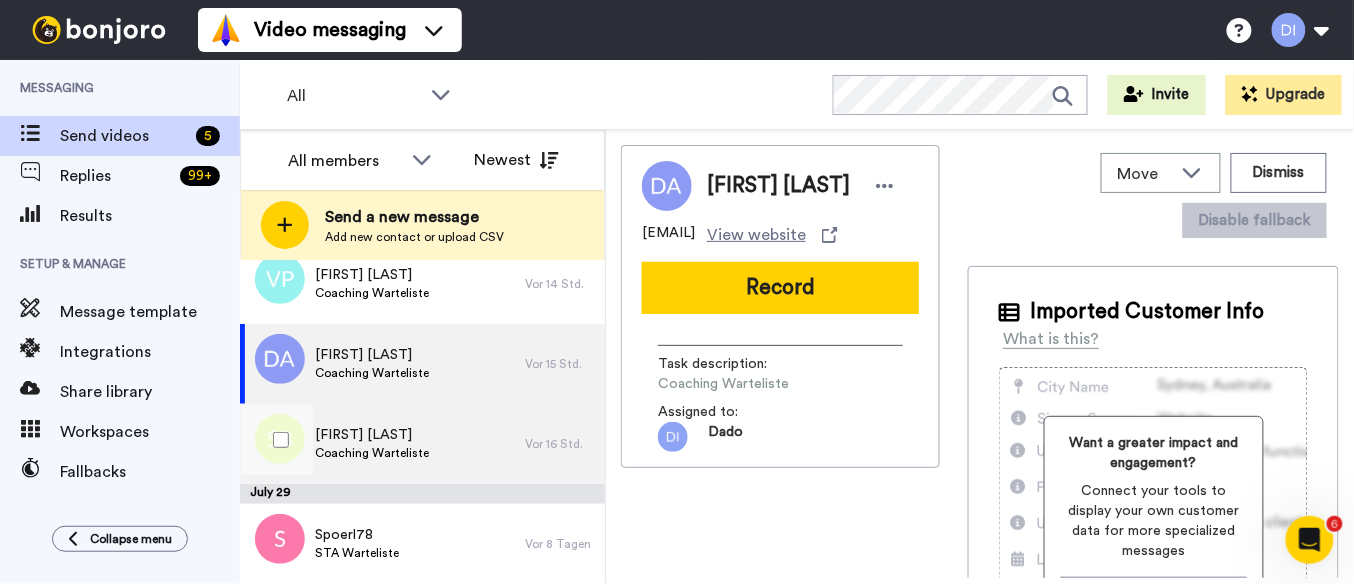 click on "Coaching Warteliste" at bounding box center (372, 453) 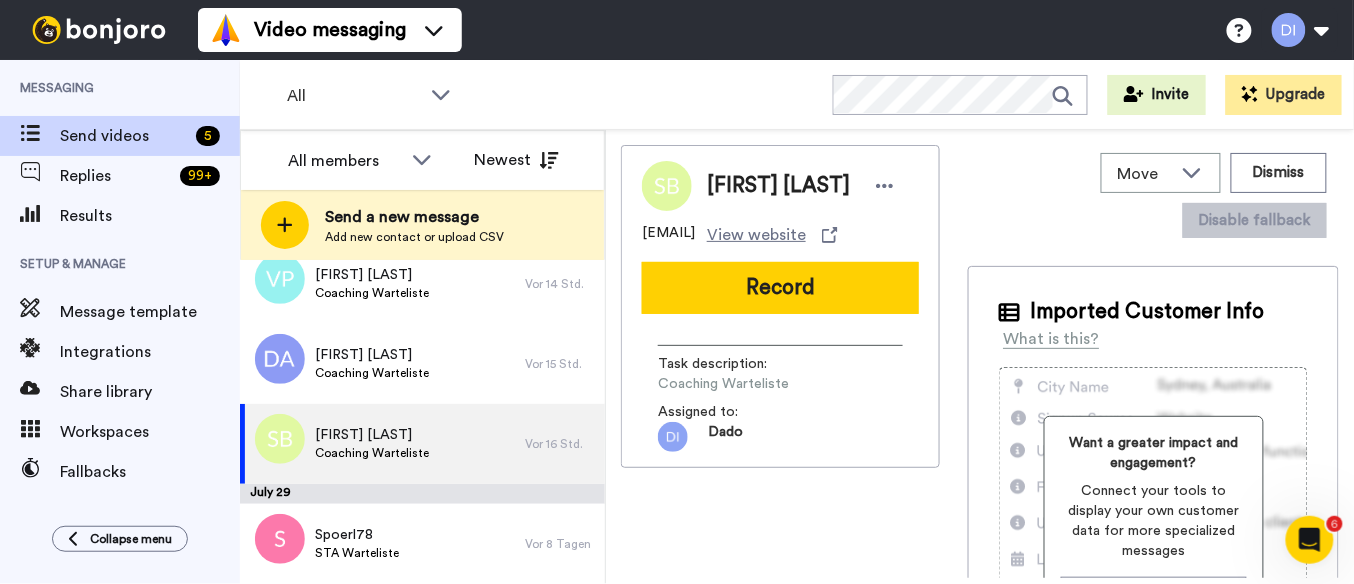 click on "Record" at bounding box center (780, 288) 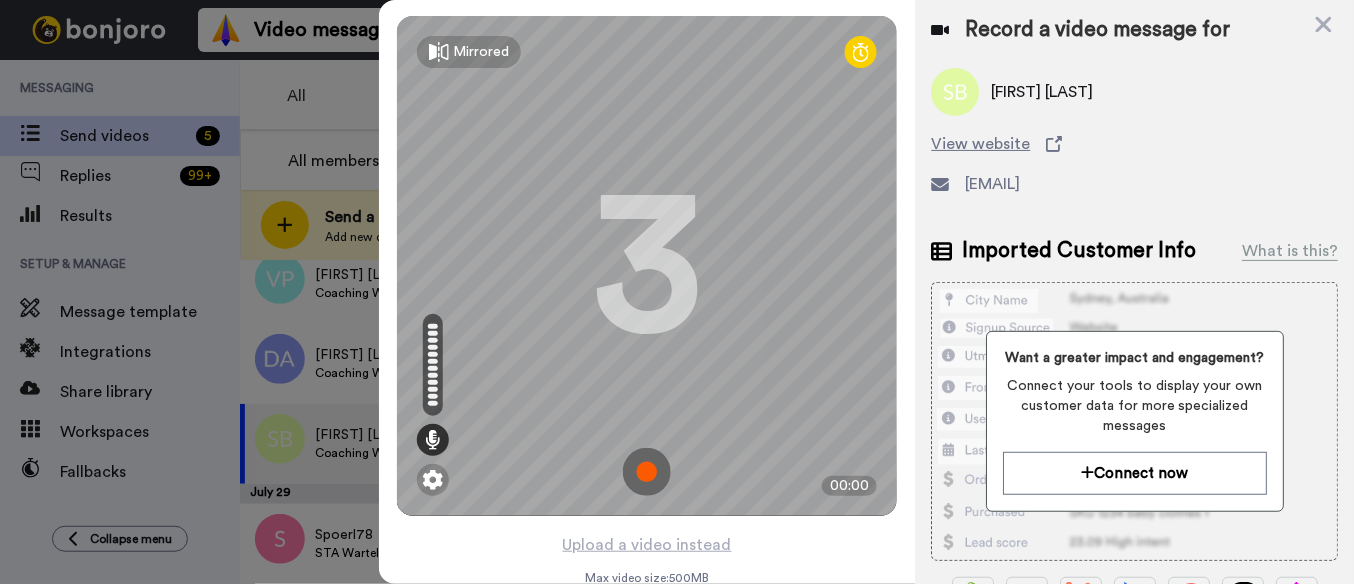 click at bounding box center (647, 472) 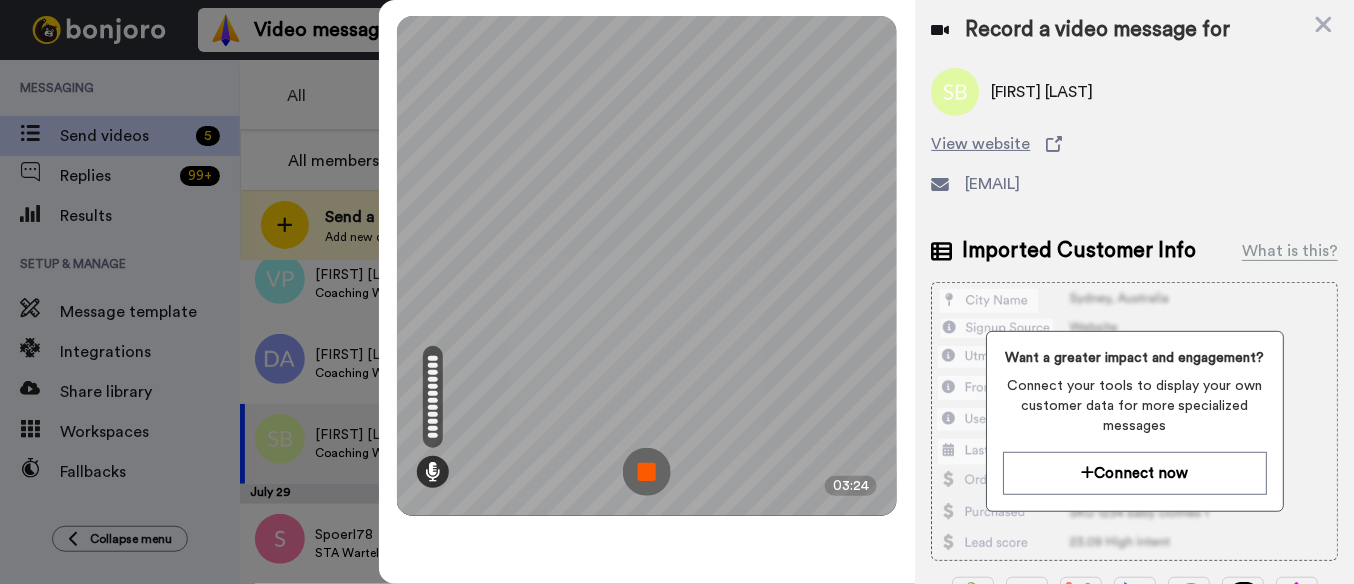click at bounding box center [647, 472] 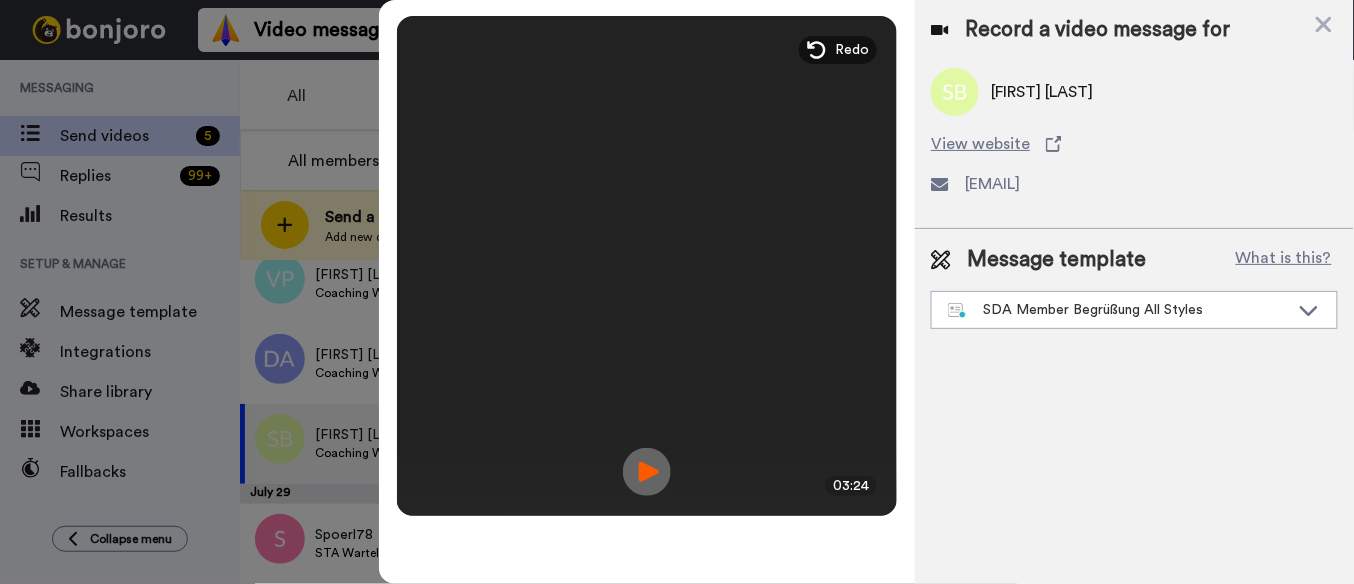 scroll, scrollTop: 10, scrollLeft: 0, axis: vertical 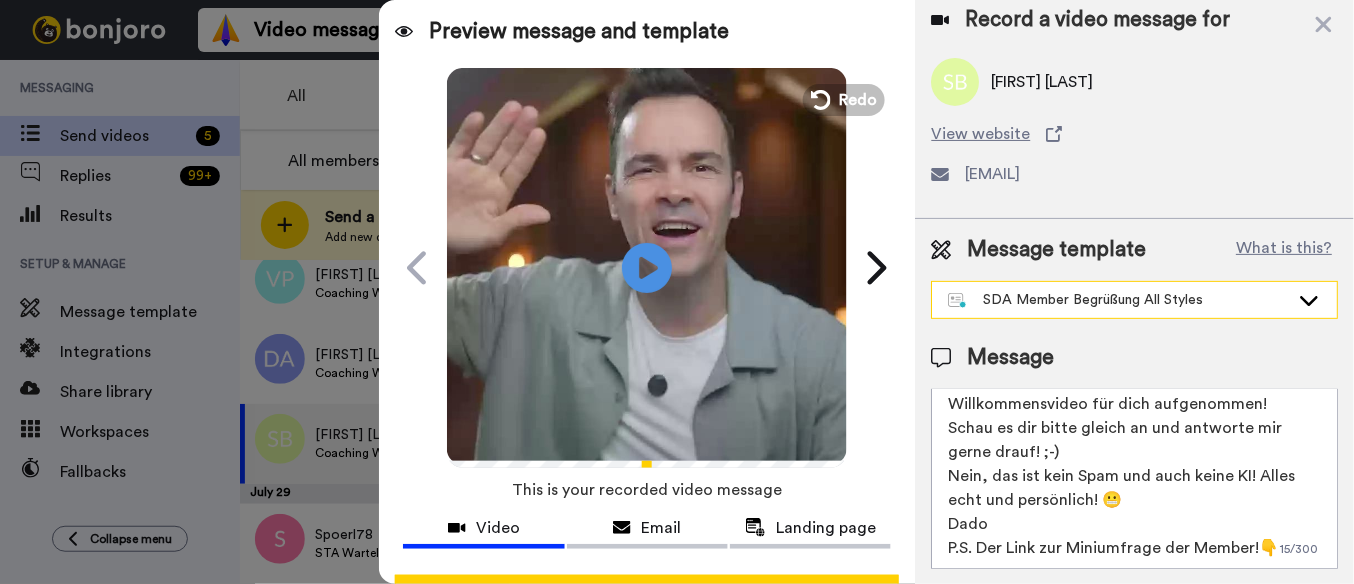click on "SDA Member Begrüßung All Styles" at bounding box center (1118, 300) 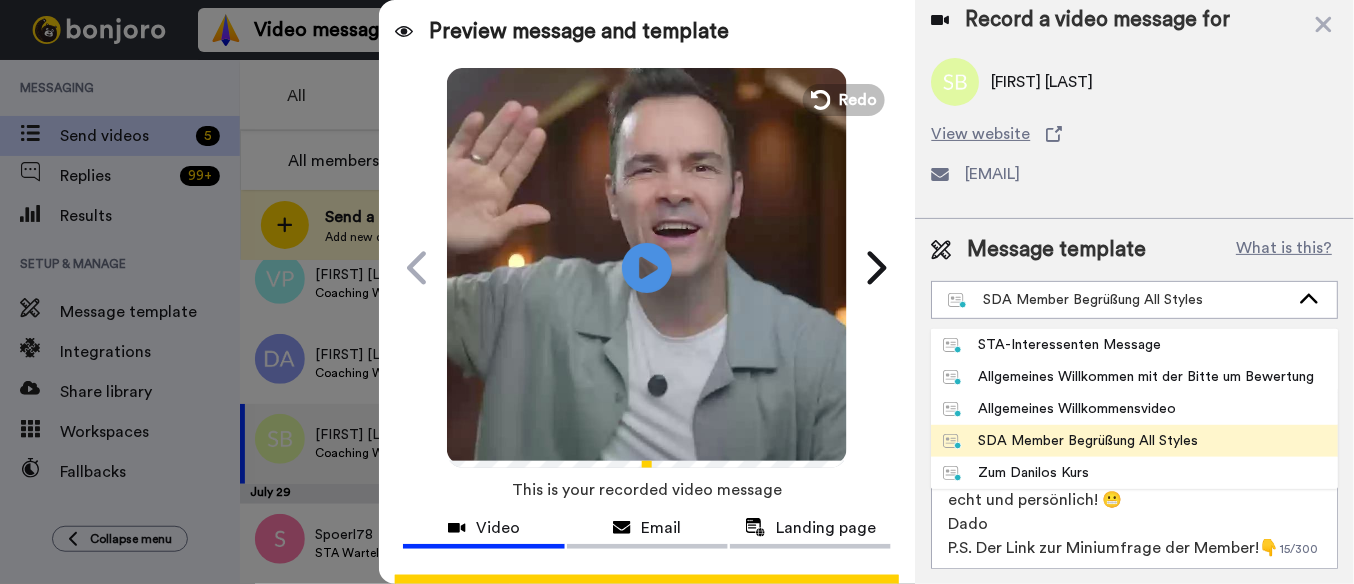 click on "Allgemeines Willkommensvideo" at bounding box center (1059, 409) 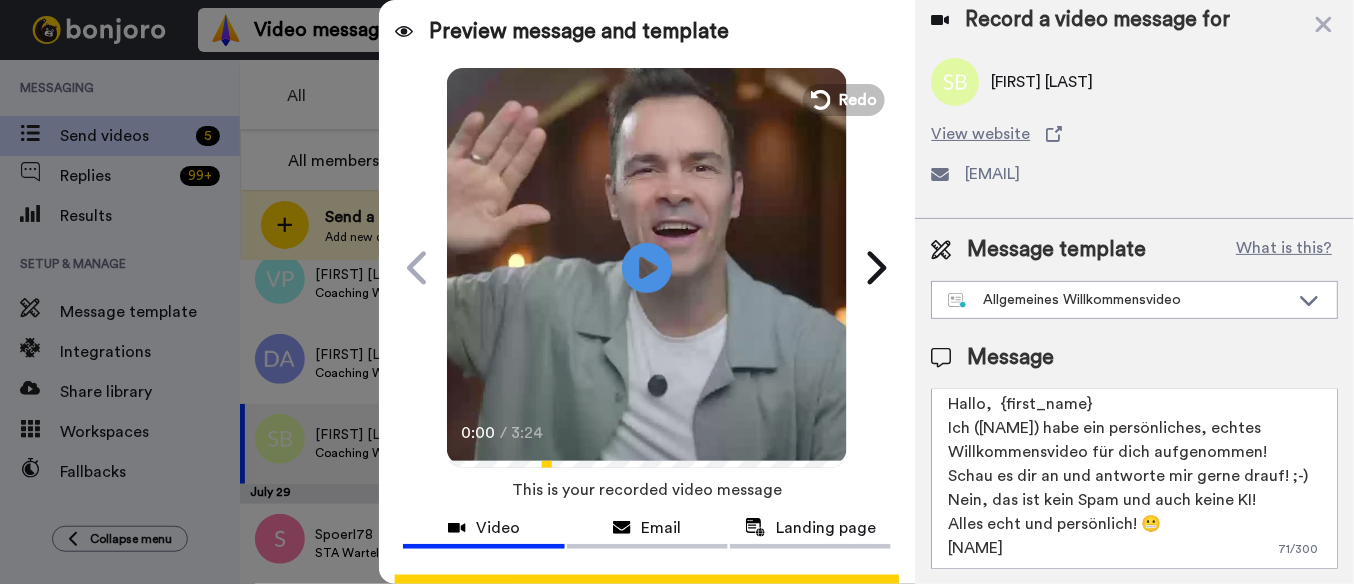 click on "Hallo,  {first_name}
Ich ([NAME]) habe ein persönliches, echtes Willkommensvideo für dich aufgenommen!
Schau es dir an und antworte mir gerne drauf! ;-)
Nein, das ist kein Spam und auch keine KI!
Alles echt und persönlich! 😬
[NAME]" at bounding box center (1134, 479) 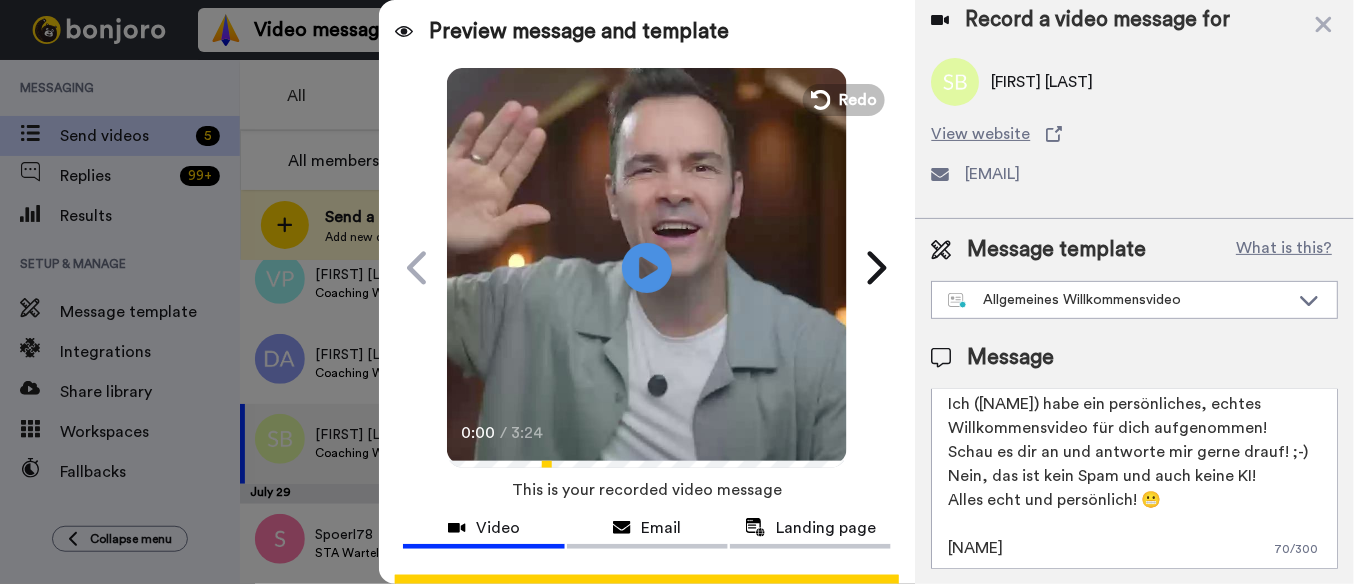 scroll, scrollTop: 30, scrollLeft: 0, axis: vertical 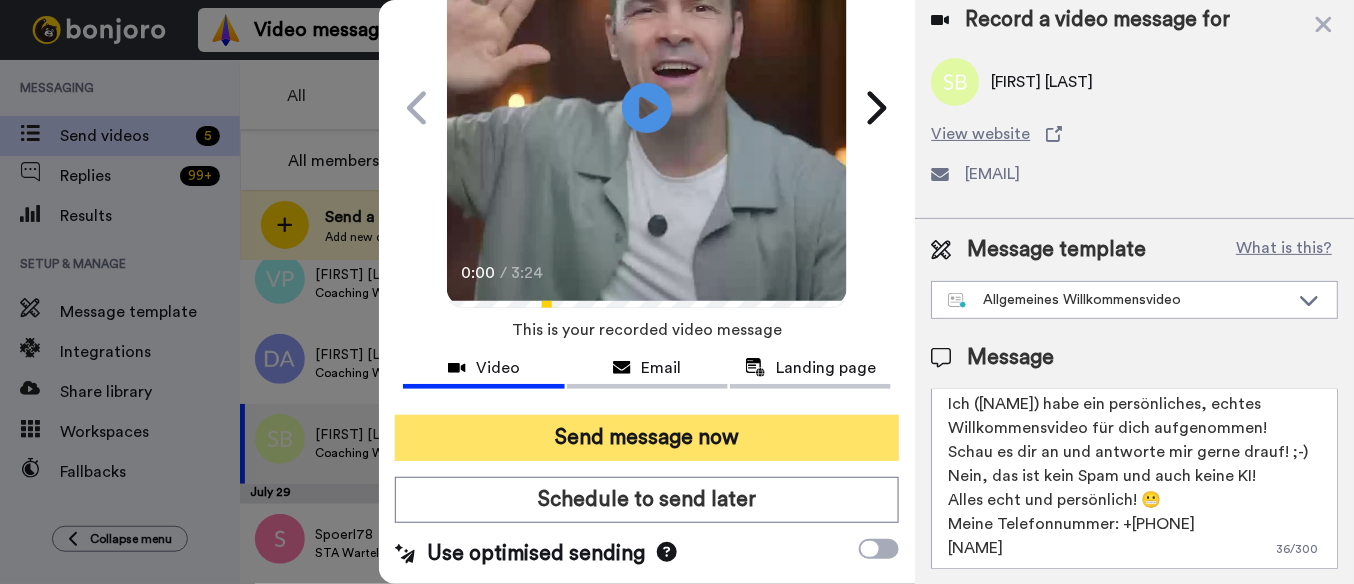 type on "Hallo,  {first_name}
Ich ([NAME]) habe ein persönliches, echtes Willkommensvideo für dich aufgenommen!
Schau es dir an und antworte mir gerne drauf! ;-)
Nein, das ist kein Spam und auch keine KI!
Alles echt und persönlich! 😬
Meine Telefonnummer: +[PHONE]
[NAME]" 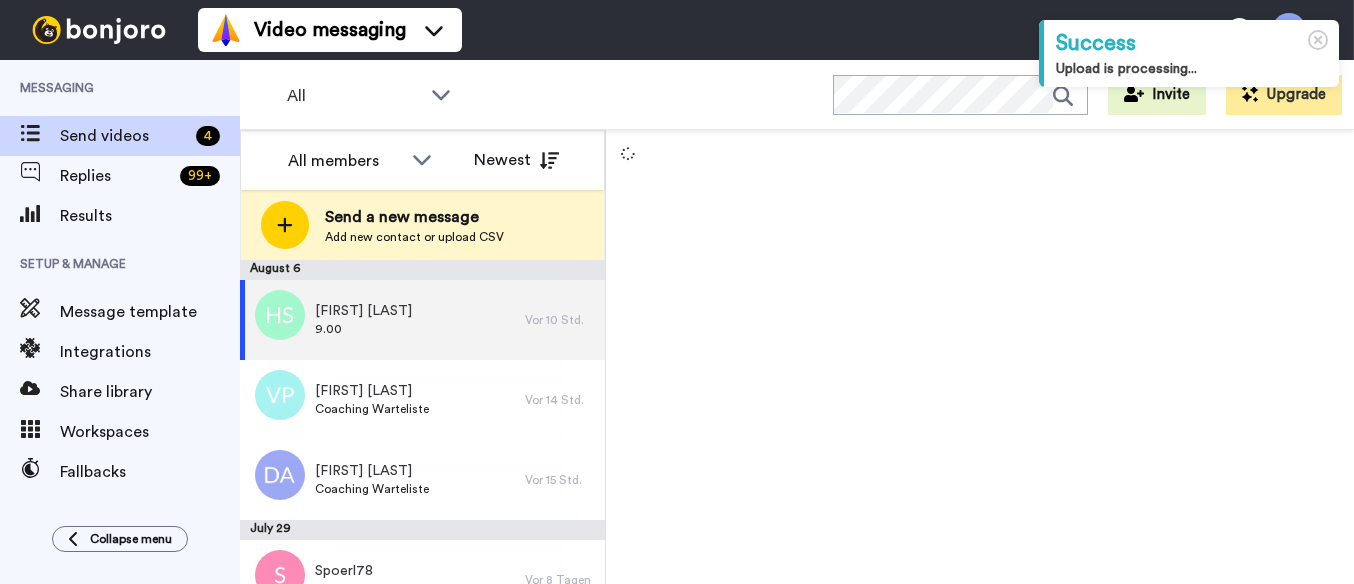 scroll, scrollTop: 0, scrollLeft: 0, axis: both 